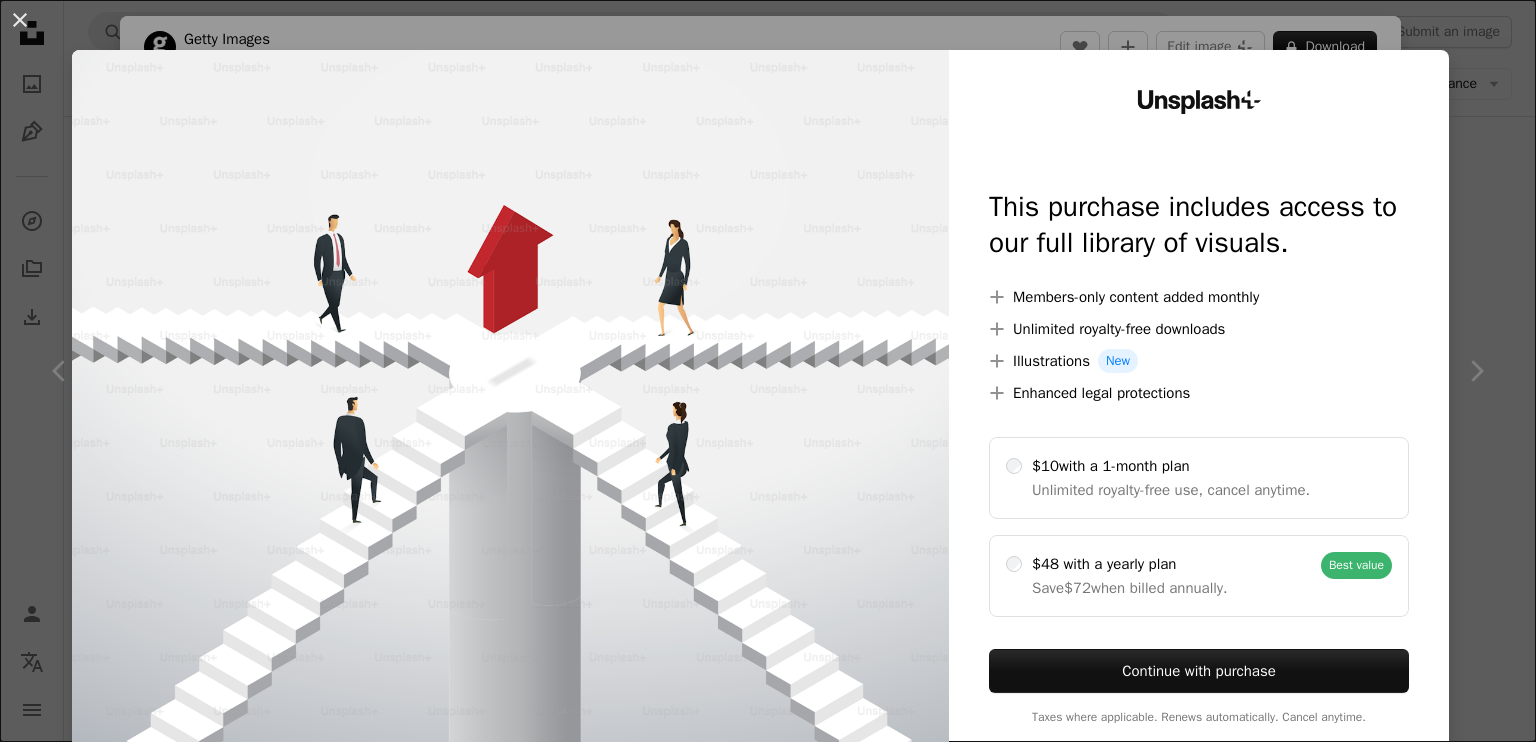 scroll, scrollTop: 3900, scrollLeft: 0, axis: vertical 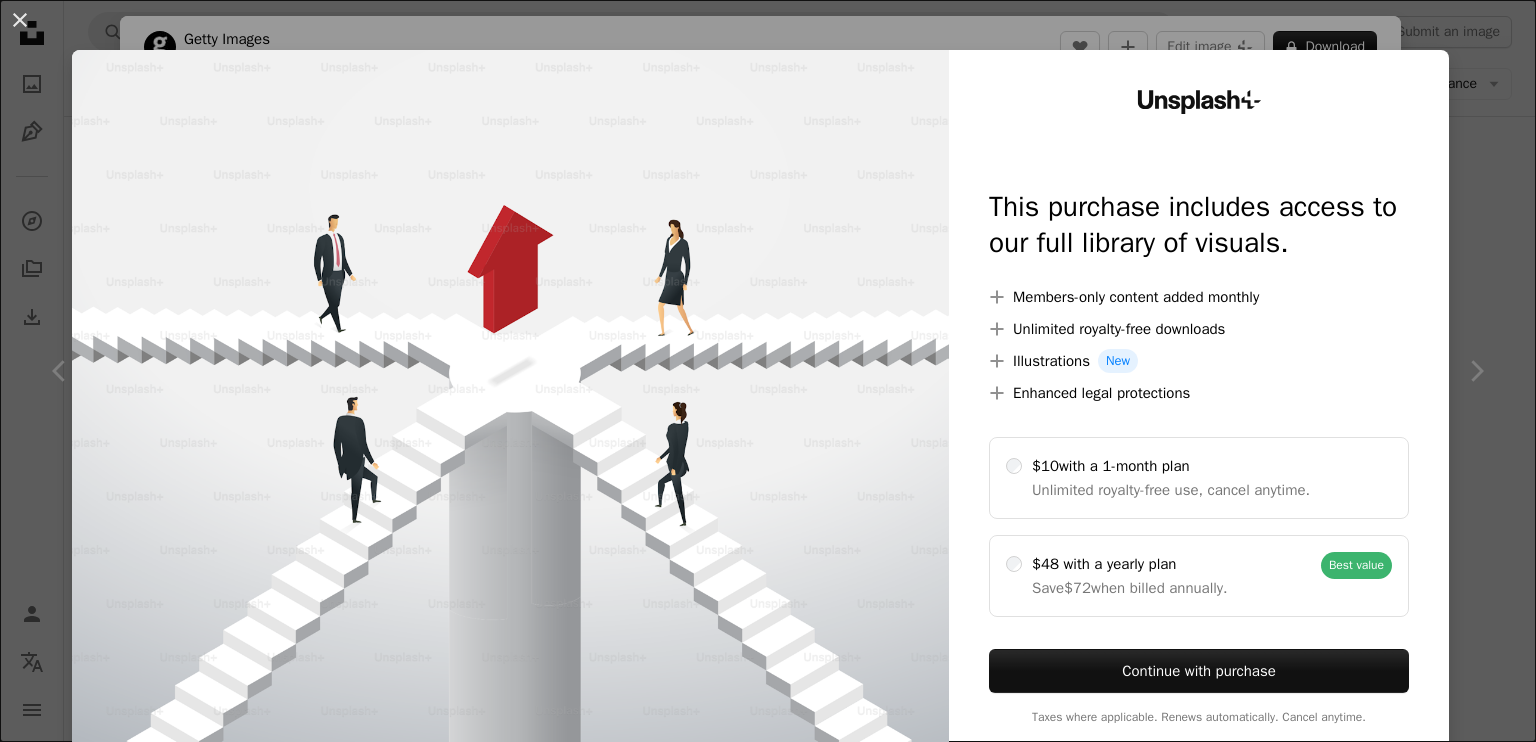 click on "Unsplash+ This purchase includes access to our full library of visuals. A plus sign Members-only content added monthly A plus sign Unlimited royalty-free downloads A plus sign Illustrations  New A plus sign Enhanced legal protections $10  with a 1-month plan Unlimited royalty-free use, cancel anytime. $48   with a yearly plan Save  $72  when billed annually. Best value Continue with purchase Taxes where applicable. Renews automatically. Cancel anytime." at bounding box center (1199, 407) 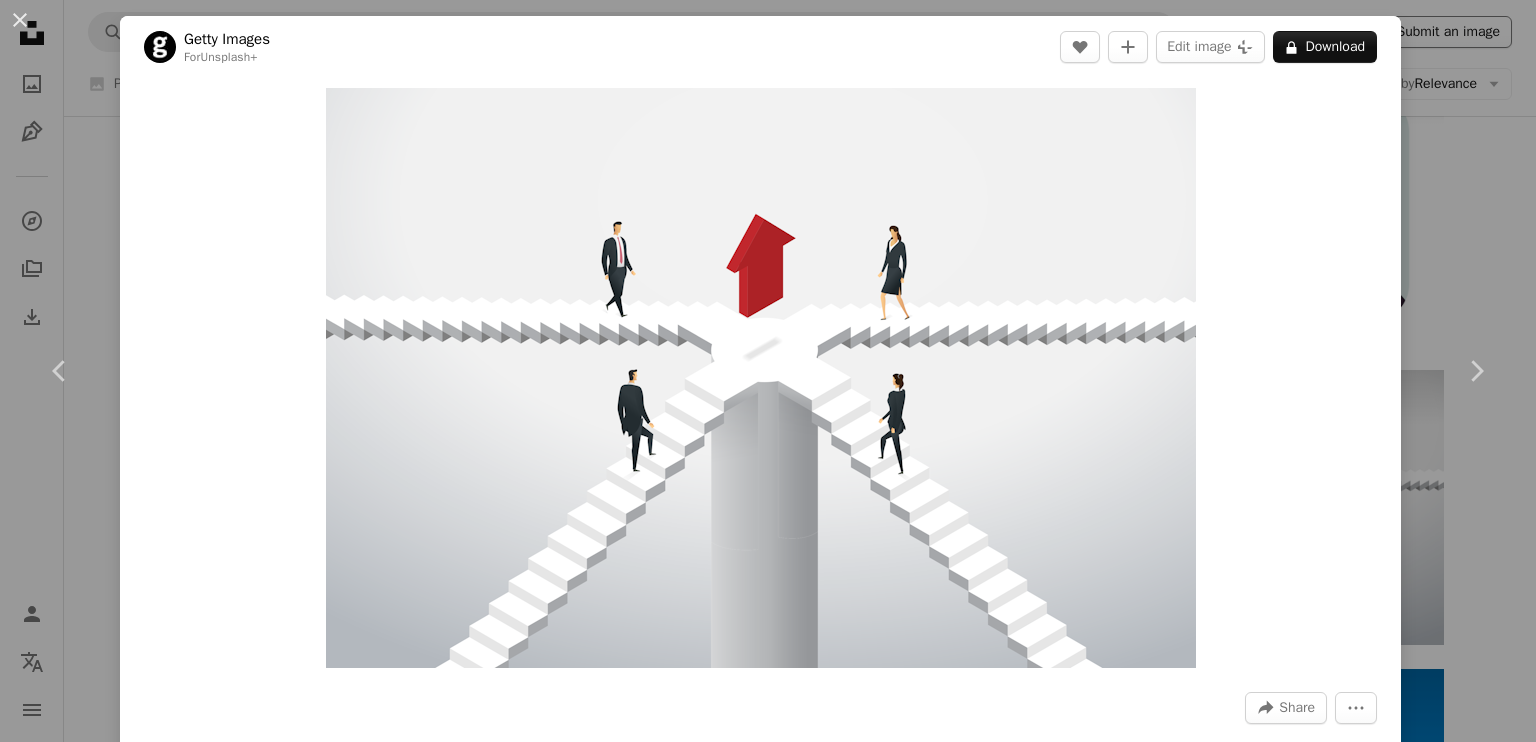 drag, startPoint x: 1482, startPoint y: 47, endPoint x: 1452, endPoint y: 43, distance: 30.265491 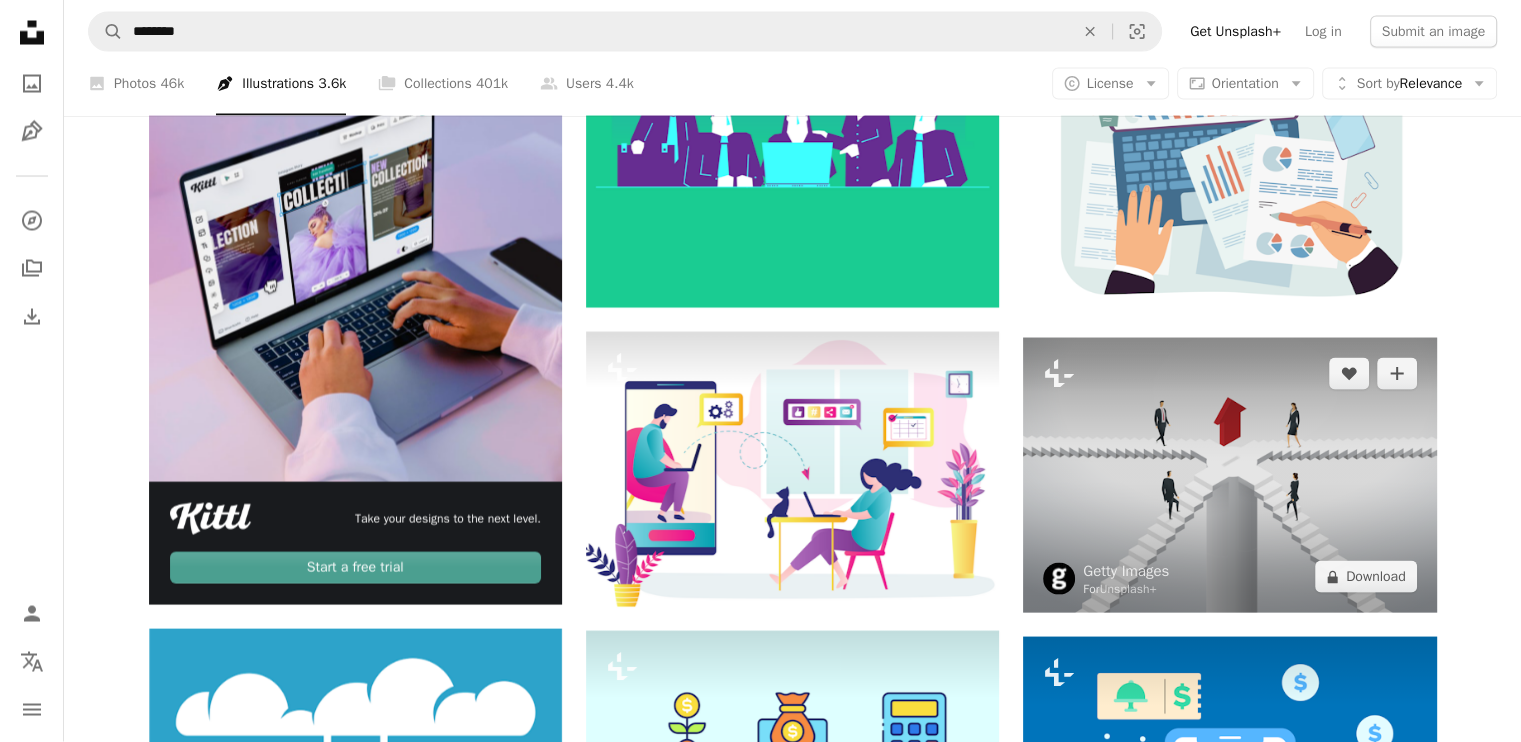 scroll, scrollTop: 4300, scrollLeft: 0, axis: vertical 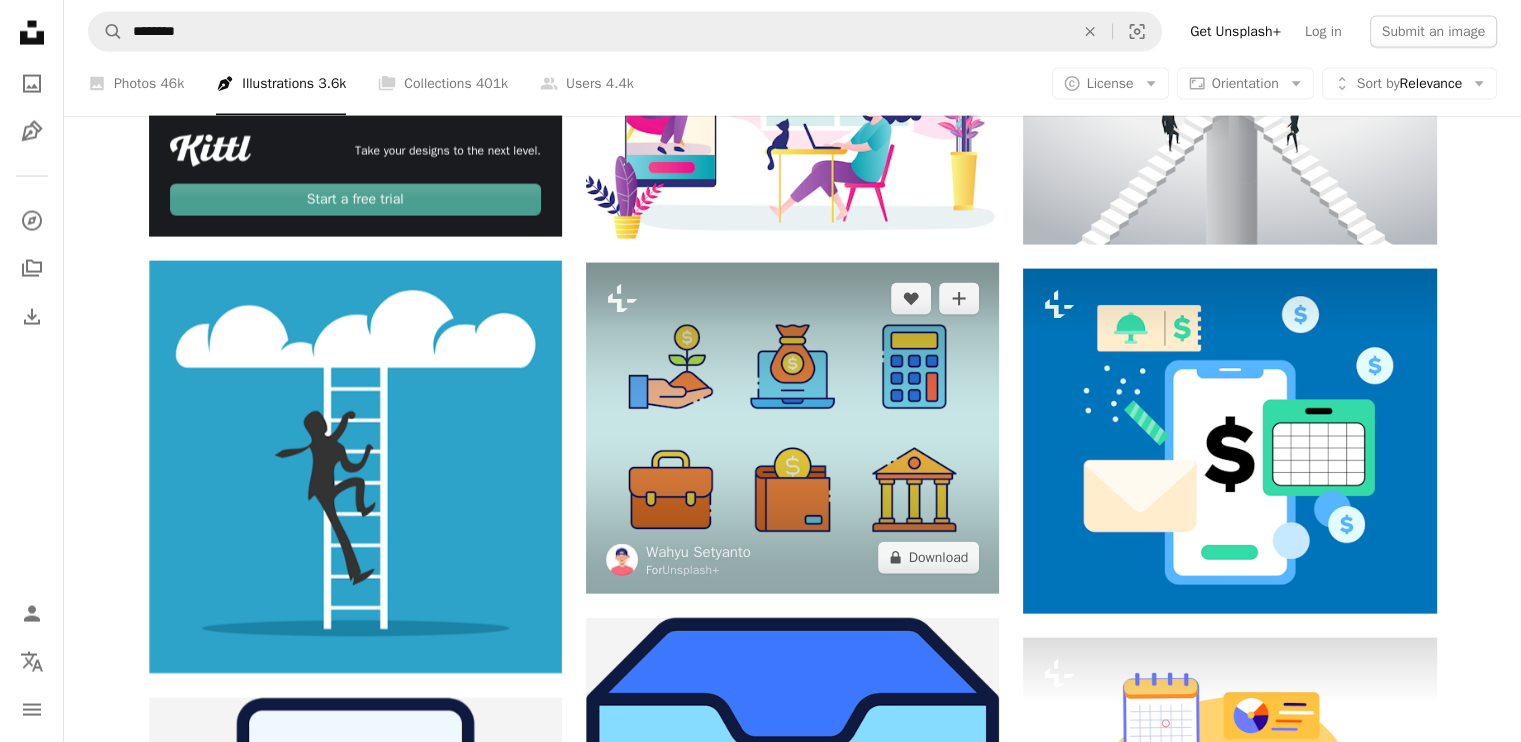 click at bounding box center [792, 428] 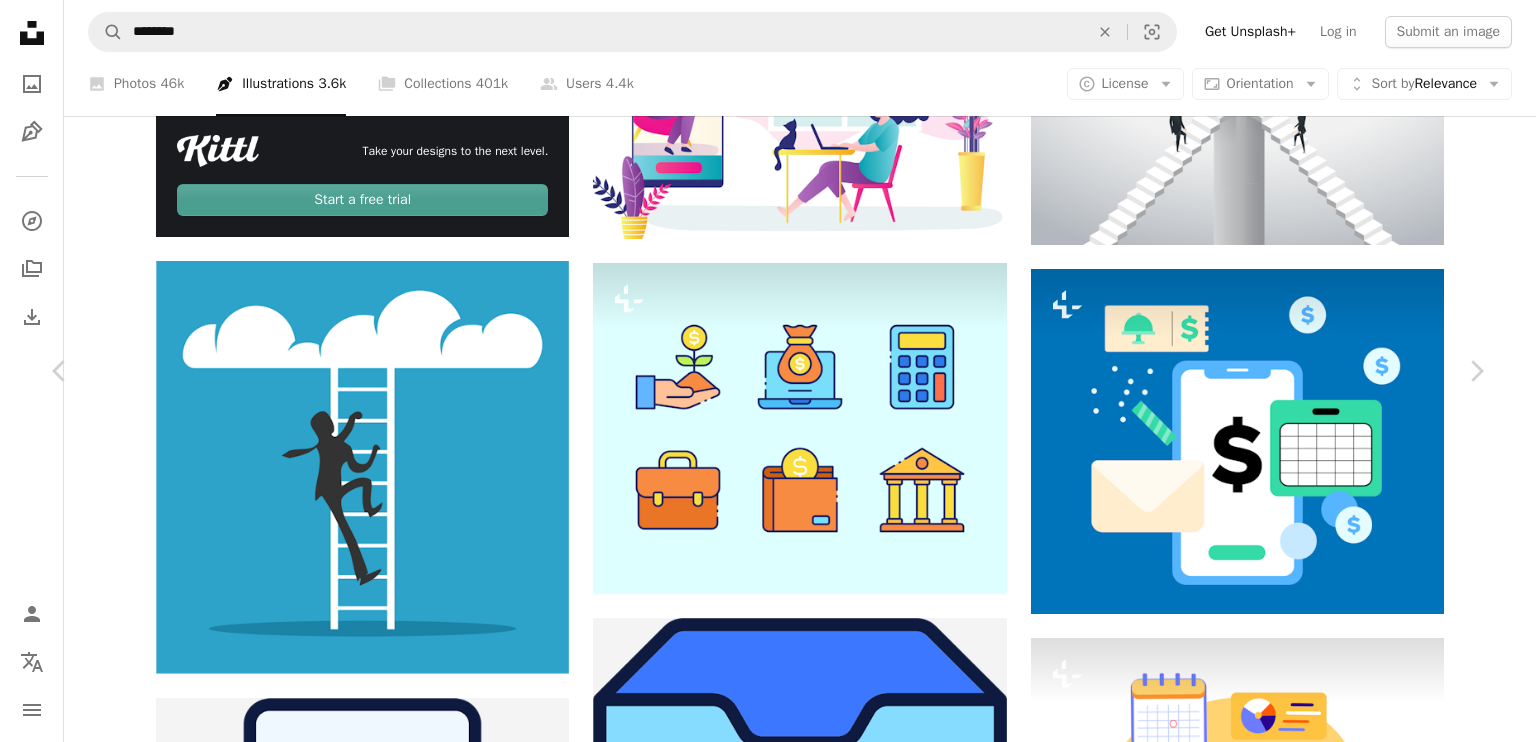 click on "An X shape" at bounding box center (20, 20) 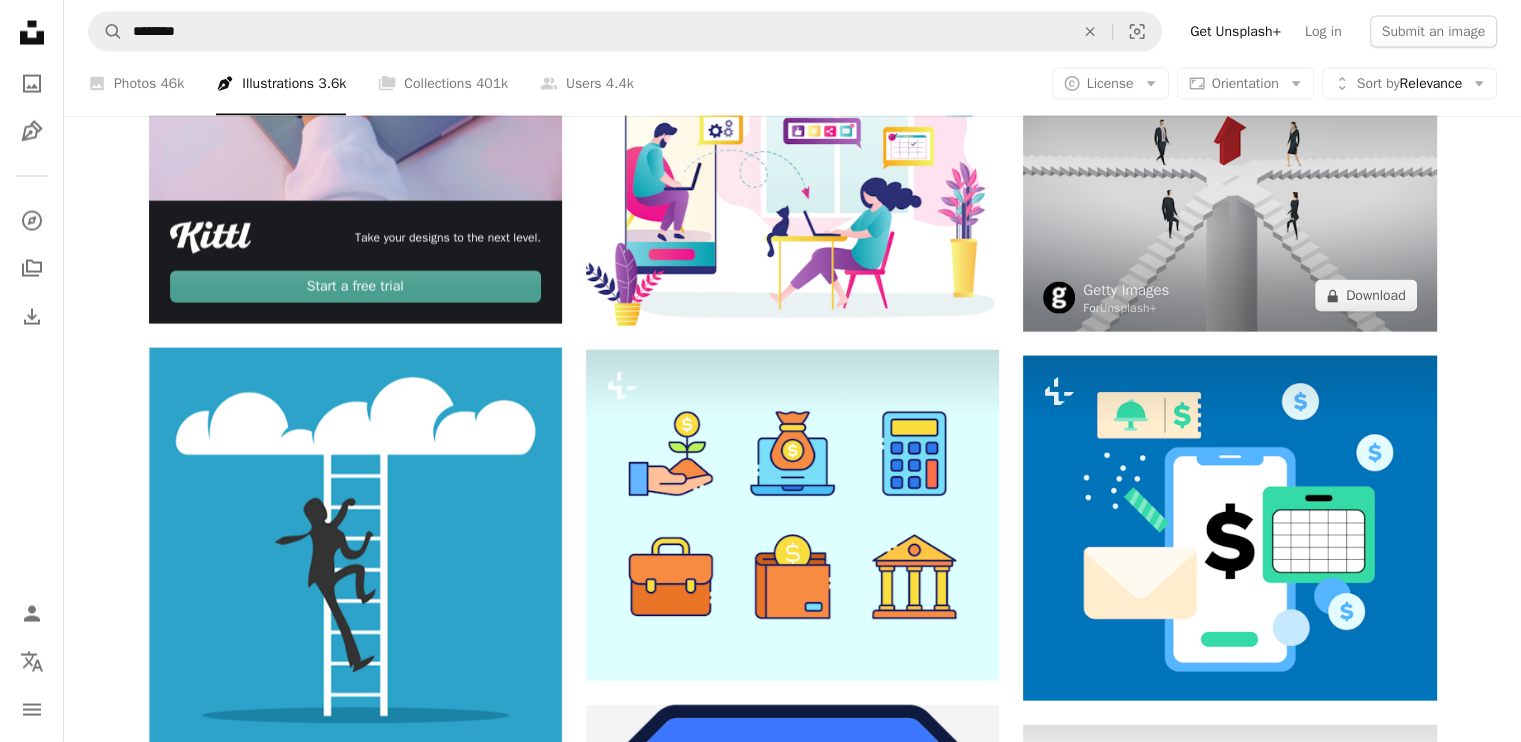 scroll, scrollTop: 4100, scrollLeft: 0, axis: vertical 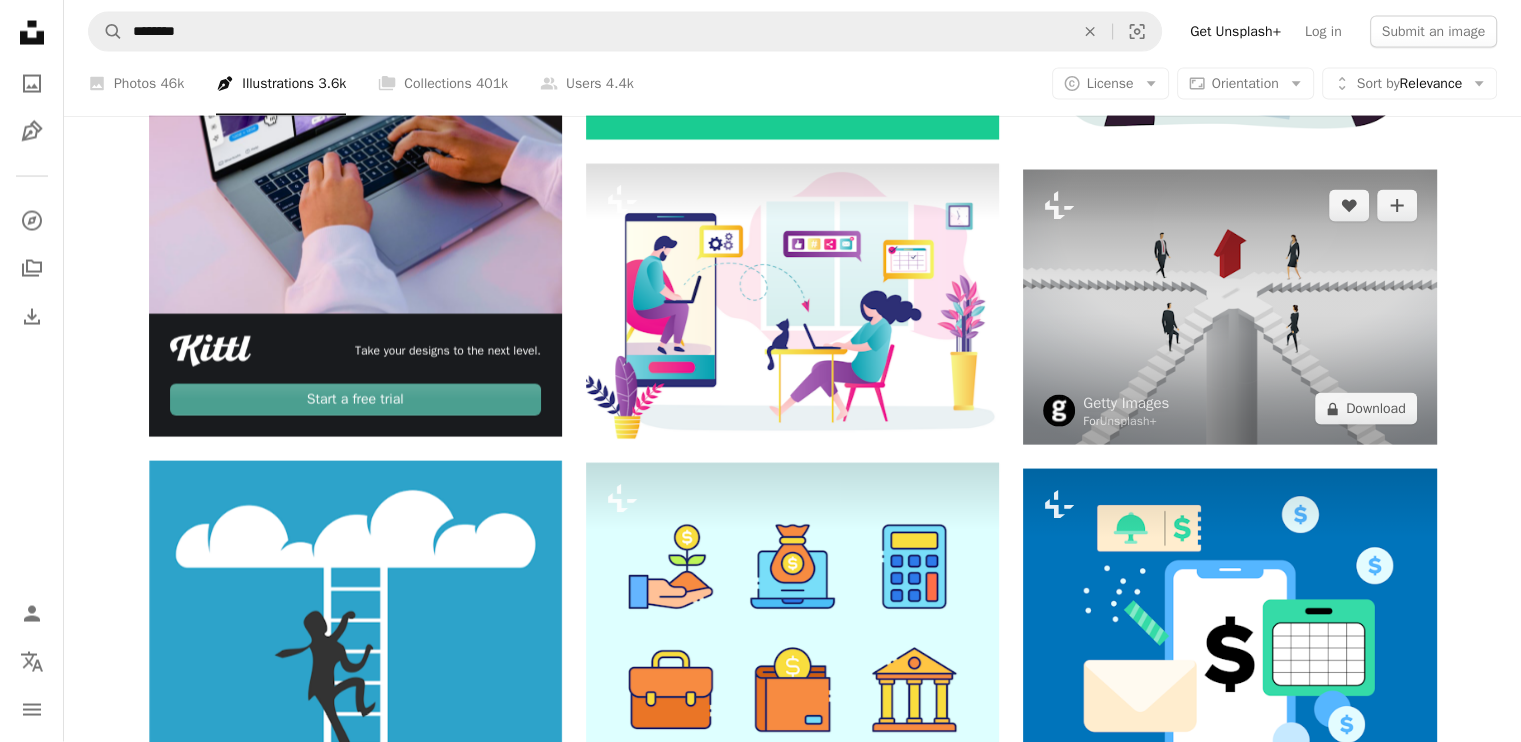 click at bounding box center [1229, 307] 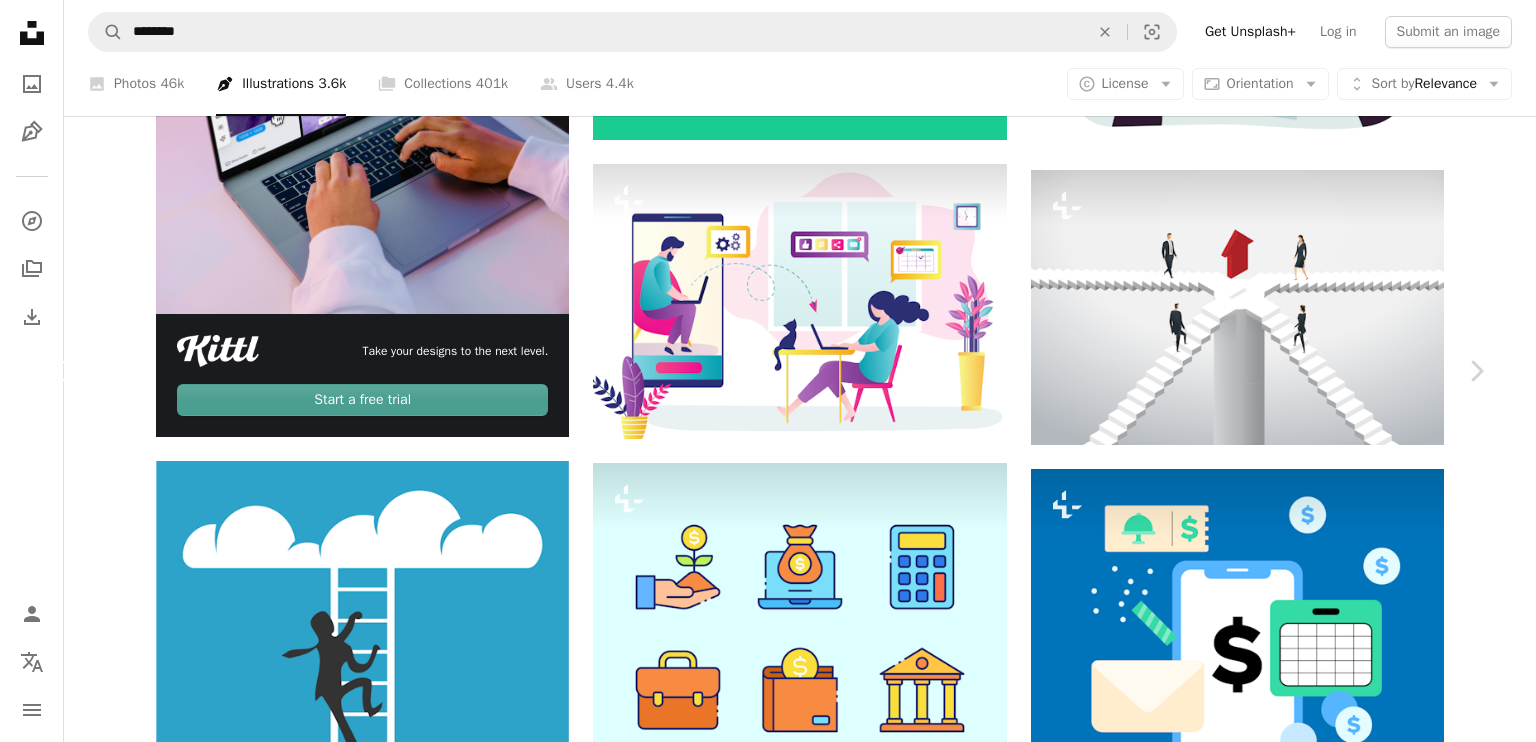 click on "Chevron left" at bounding box center (60, 371) 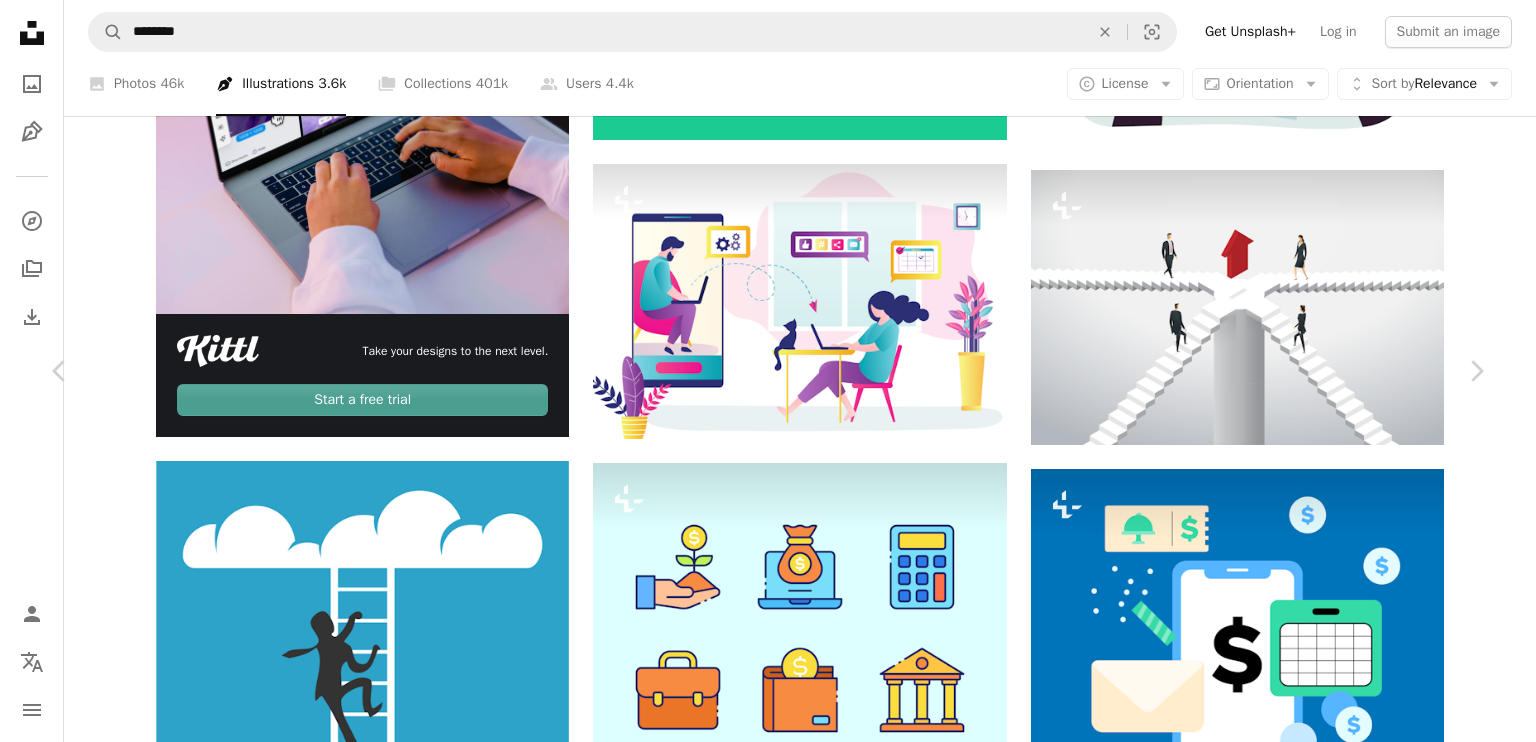 drag, startPoint x: 18, startPoint y: 19, endPoint x: 732, endPoint y: 492, distance: 856.46075 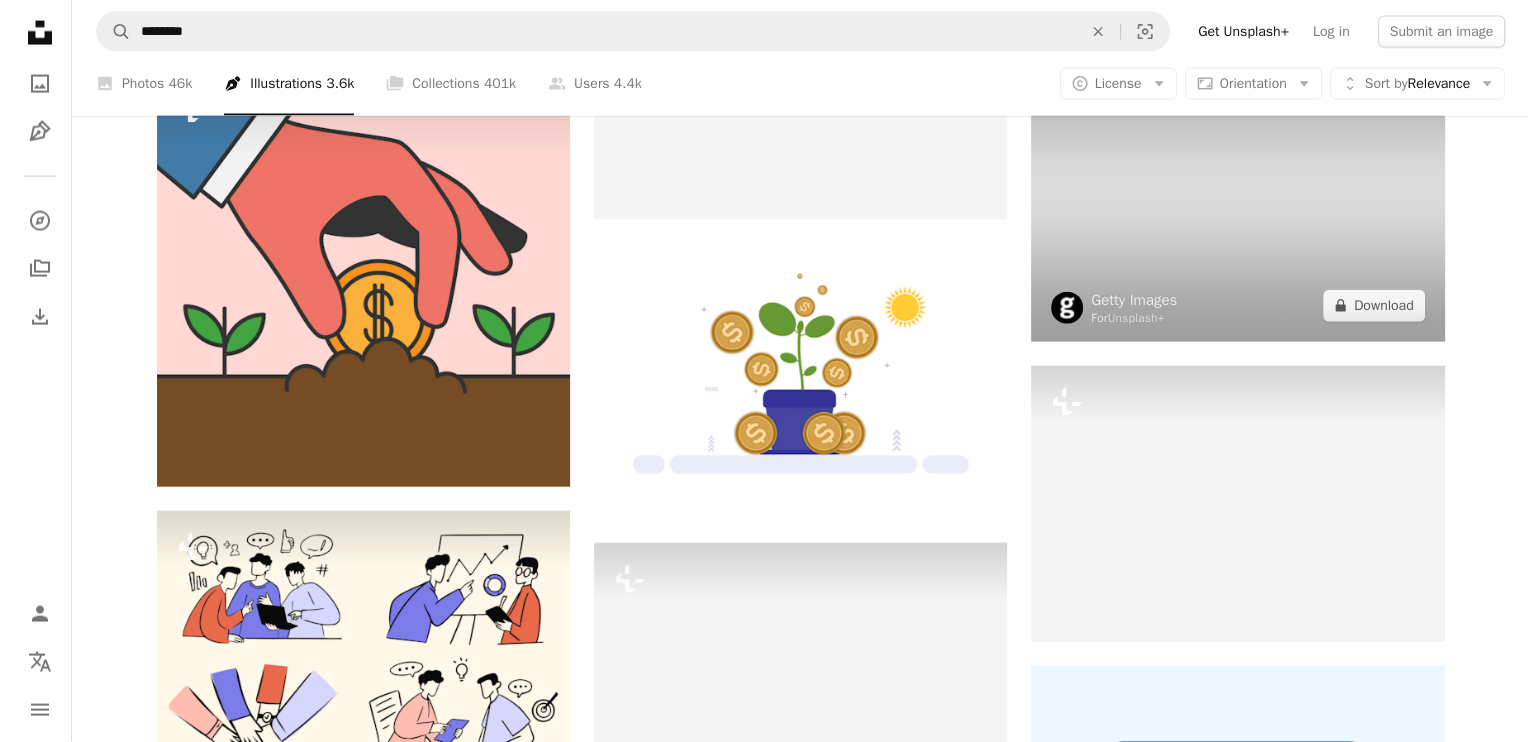 scroll, scrollTop: 11700, scrollLeft: 0, axis: vertical 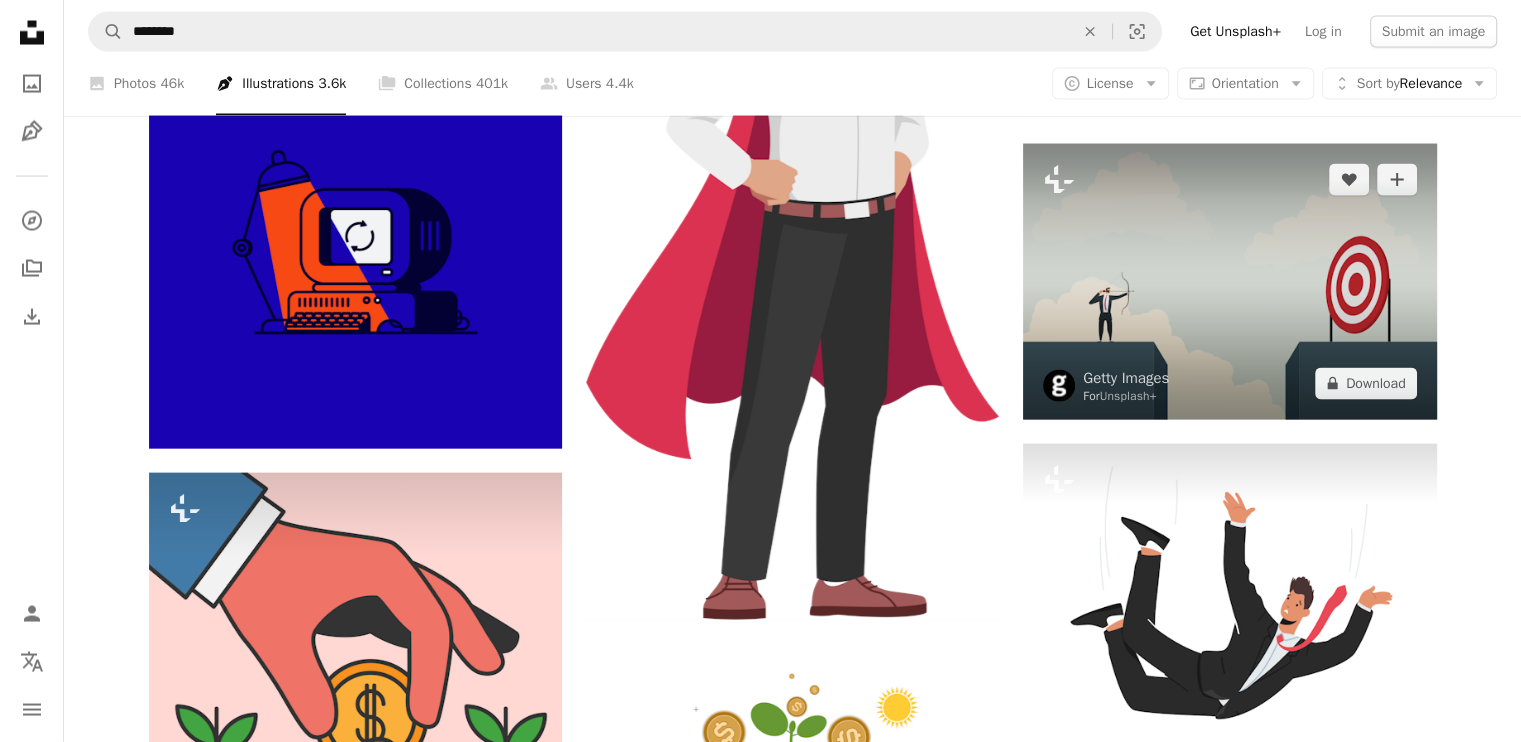 click at bounding box center (1229, 281) 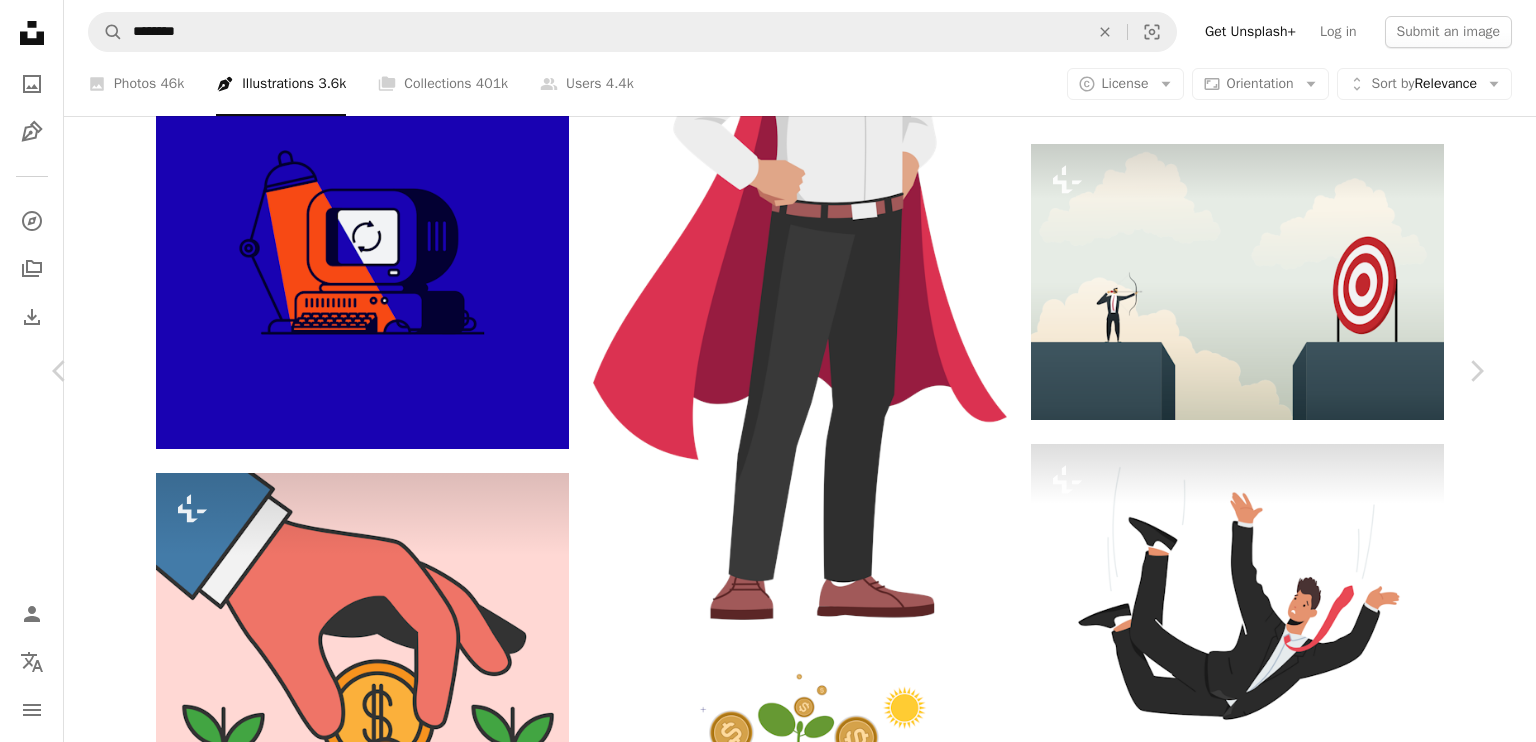 scroll, scrollTop: 1300, scrollLeft: 0, axis: vertical 